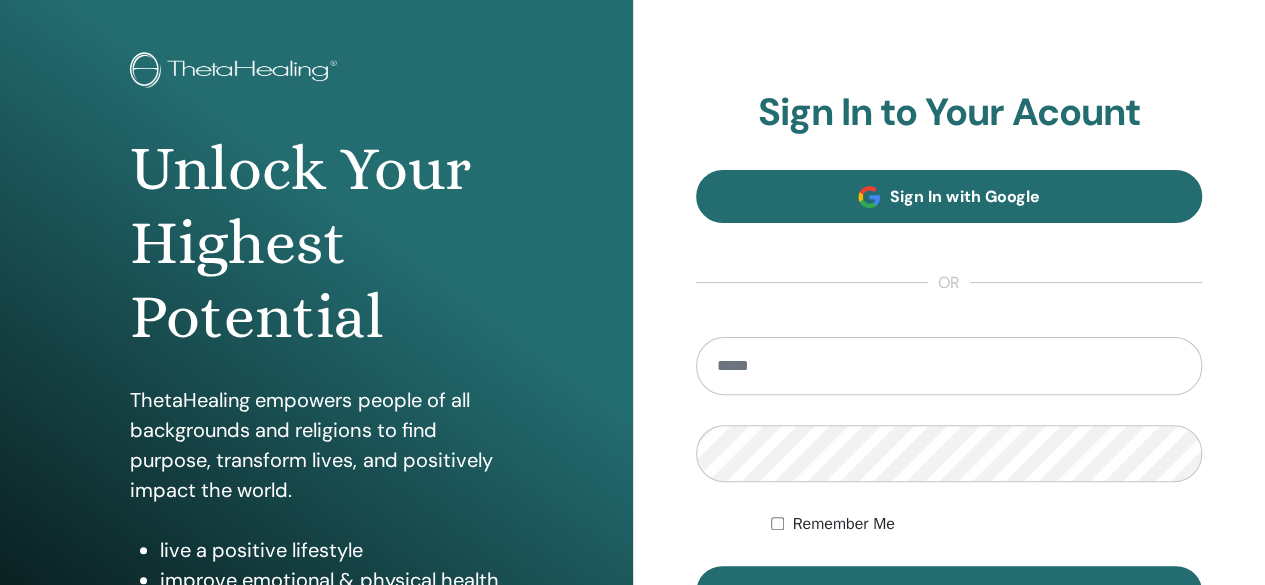 scroll, scrollTop: 300, scrollLeft: 0, axis: vertical 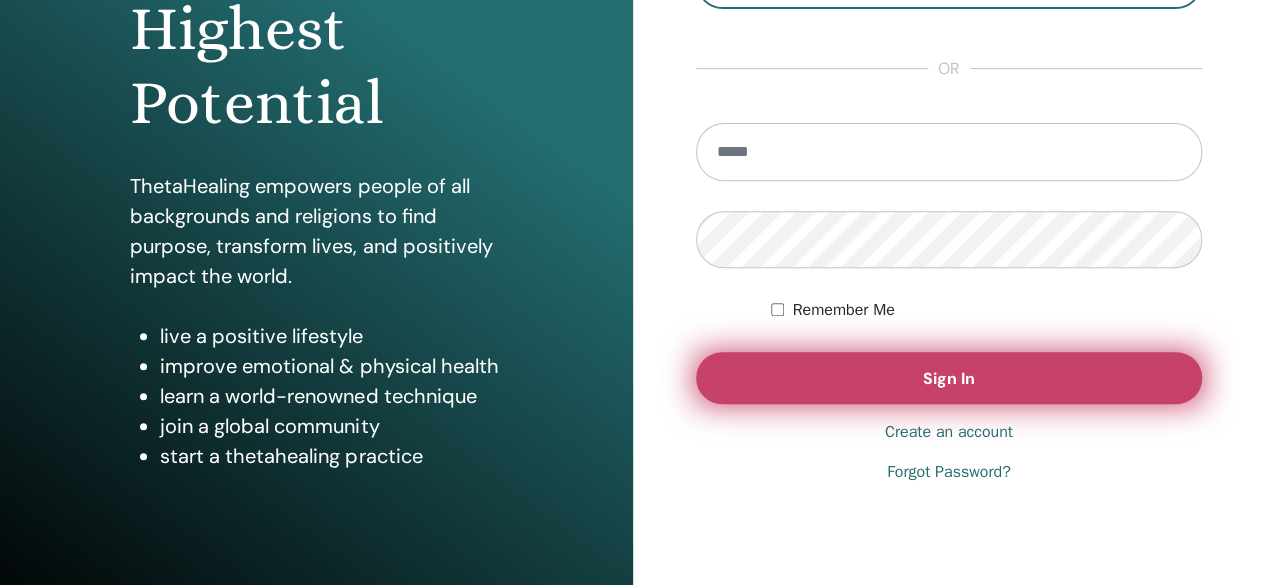 type on "**********" 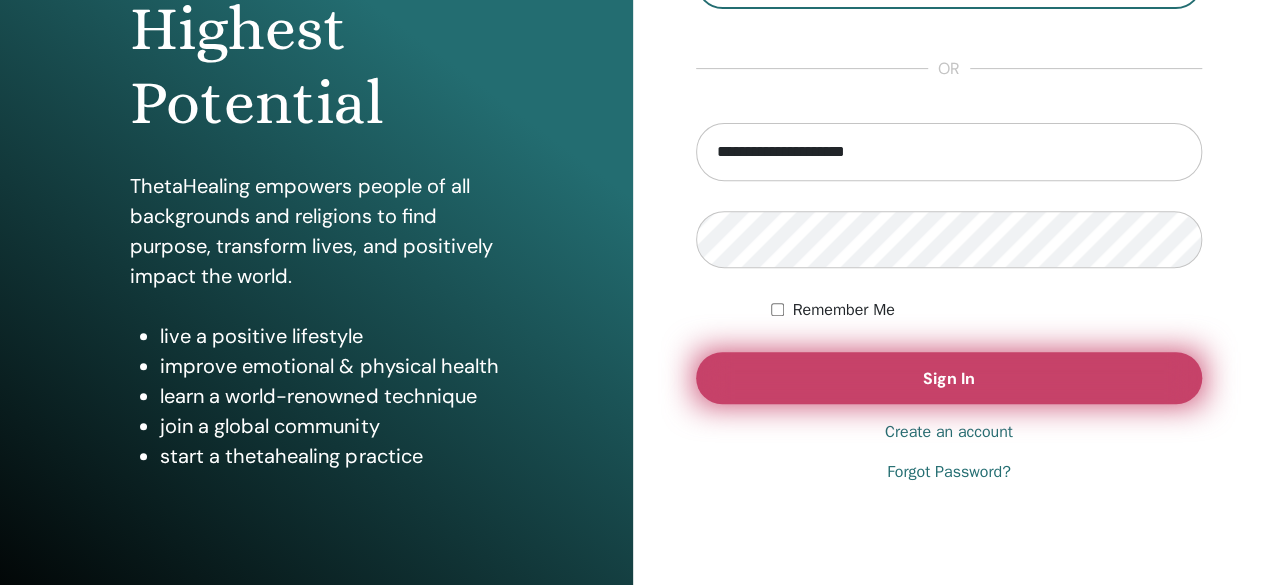 click on "Sign In" at bounding box center [949, 378] 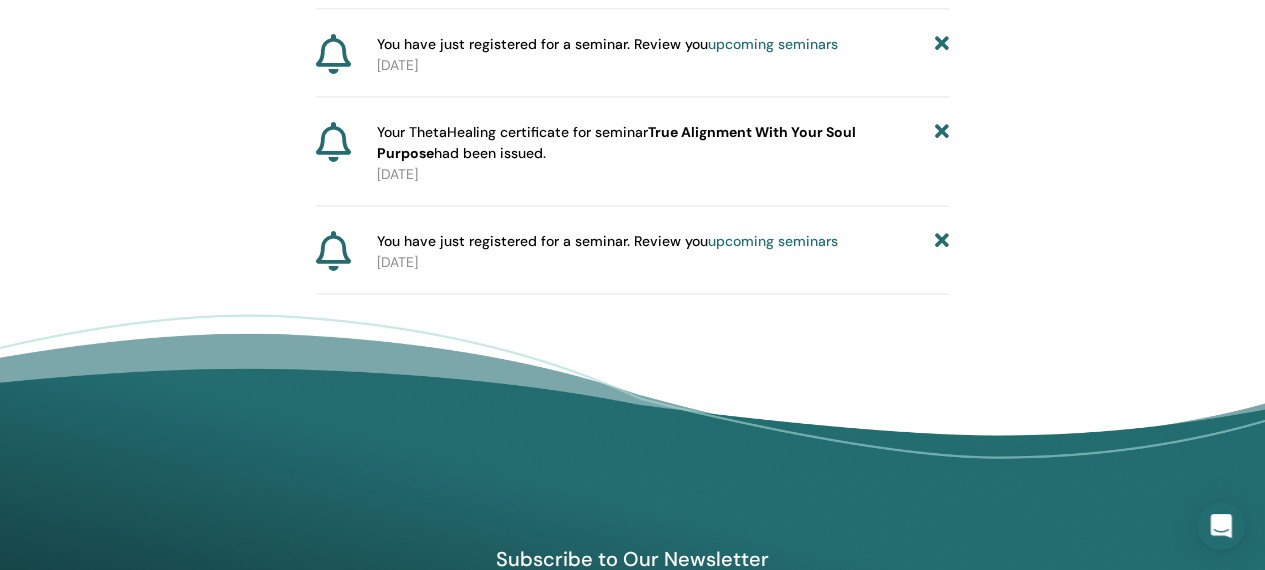 scroll, scrollTop: 1448, scrollLeft: 0, axis: vertical 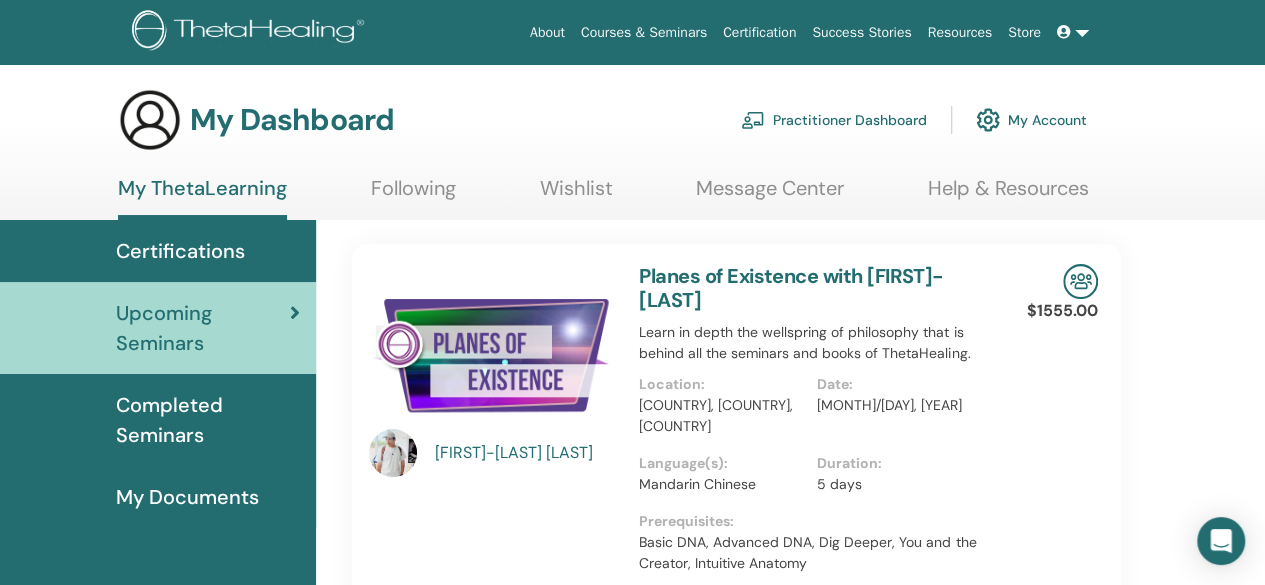 click on "My Documents" at bounding box center [187, 497] 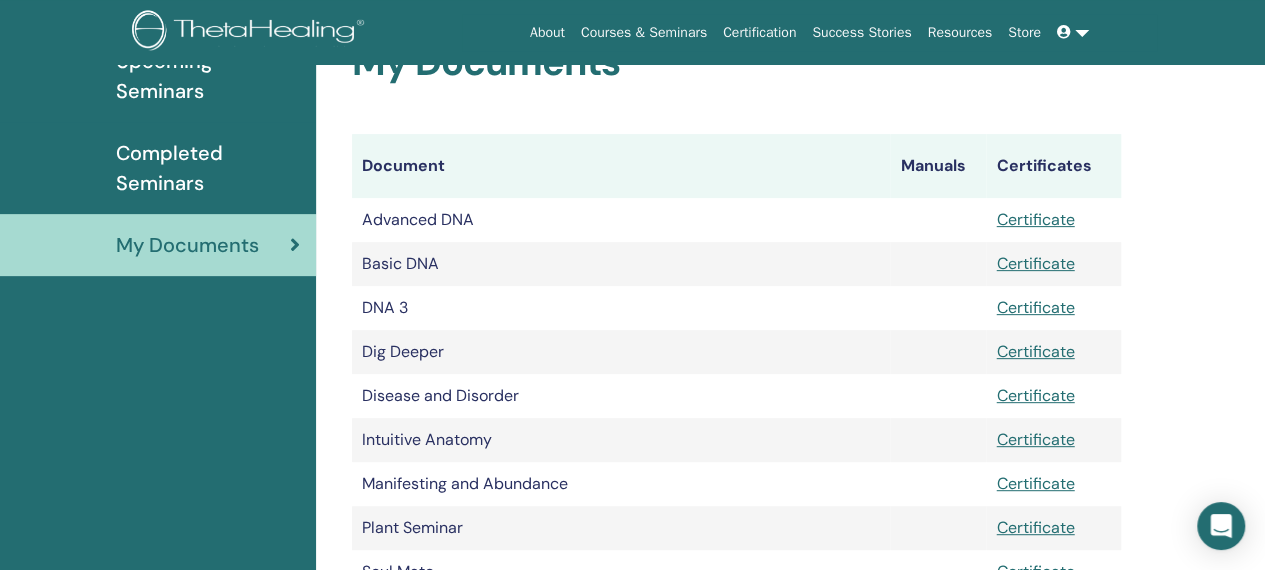 scroll, scrollTop: 248, scrollLeft: 0, axis: vertical 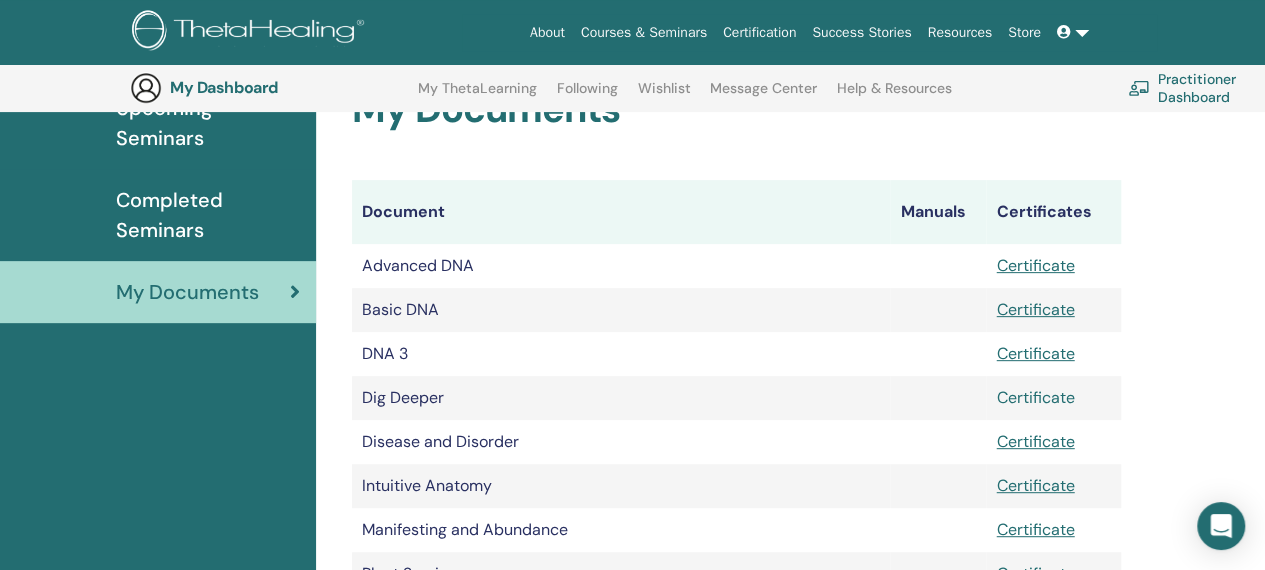 click on "Certificate" at bounding box center [1035, 397] 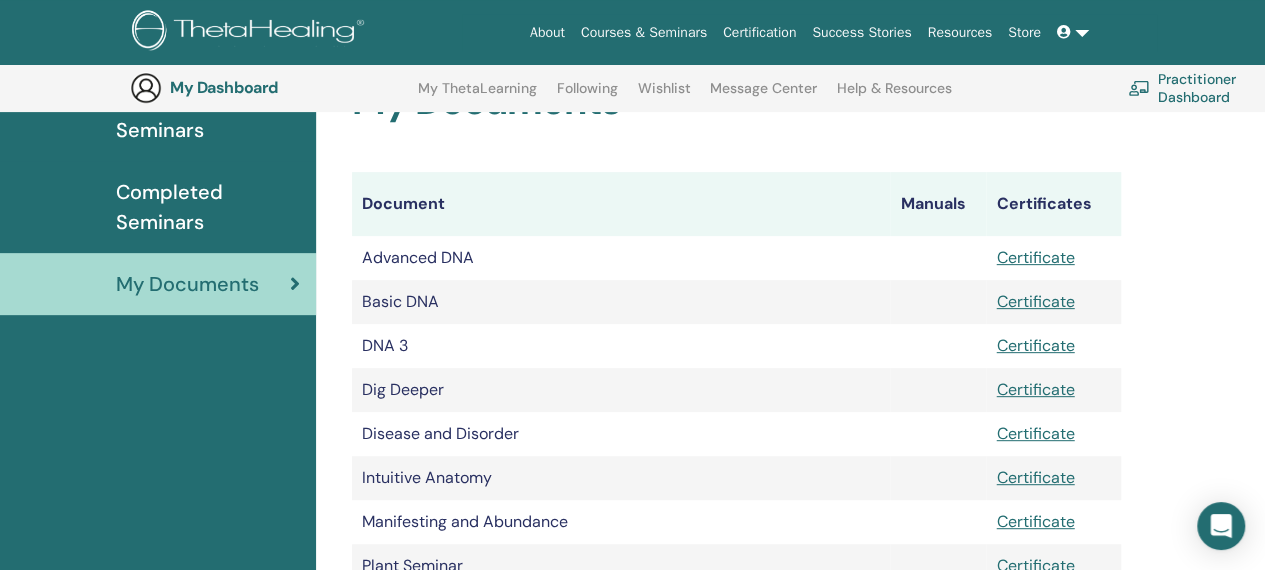 scroll, scrollTop: 148, scrollLeft: 0, axis: vertical 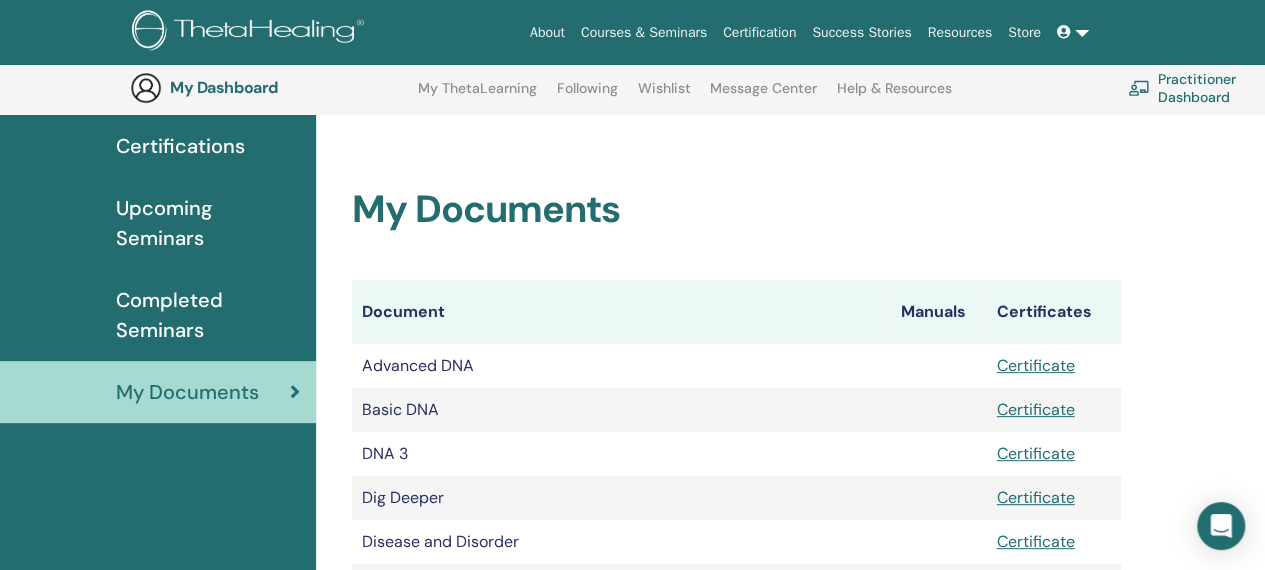click on "Completed Seminars" at bounding box center [208, 315] 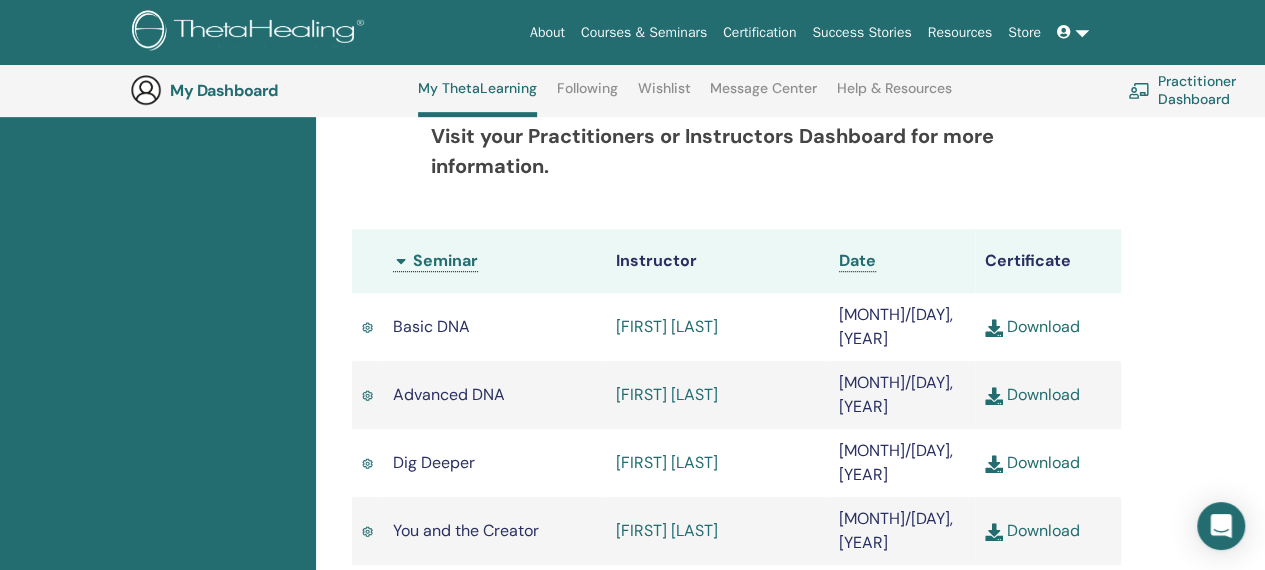 scroll, scrollTop: 552, scrollLeft: 0, axis: vertical 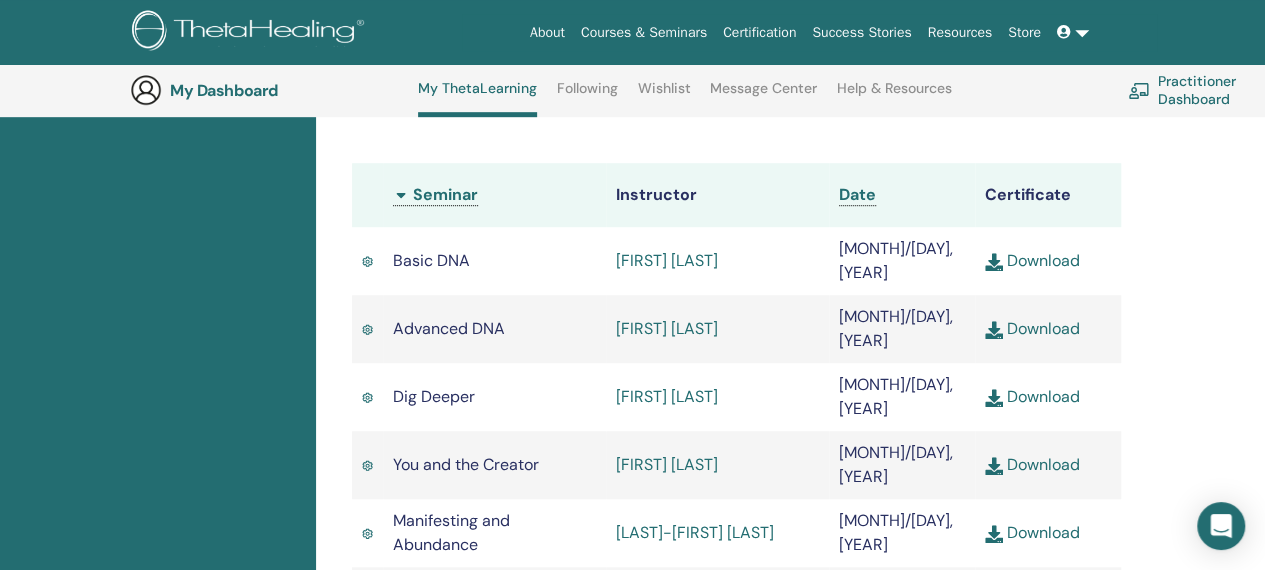 drag, startPoint x: 840, startPoint y: 247, endPoint x: 898, endPoint y: 270, distance: 62.39391 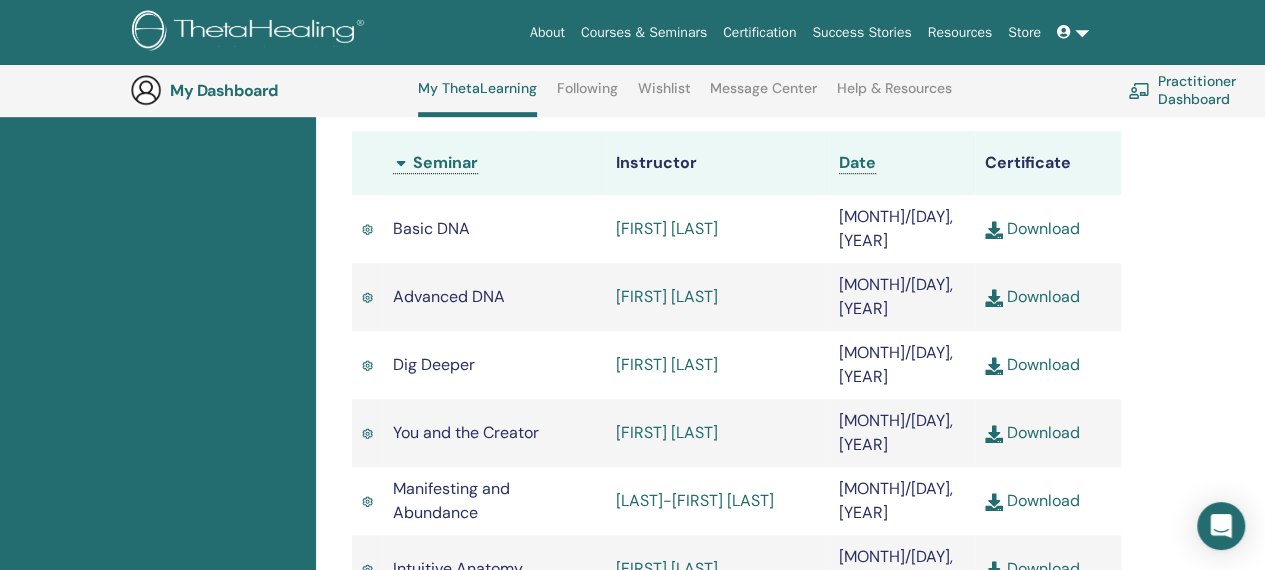 scroll, scrollTop: 552, scrollLeft: 0, axis: vertical 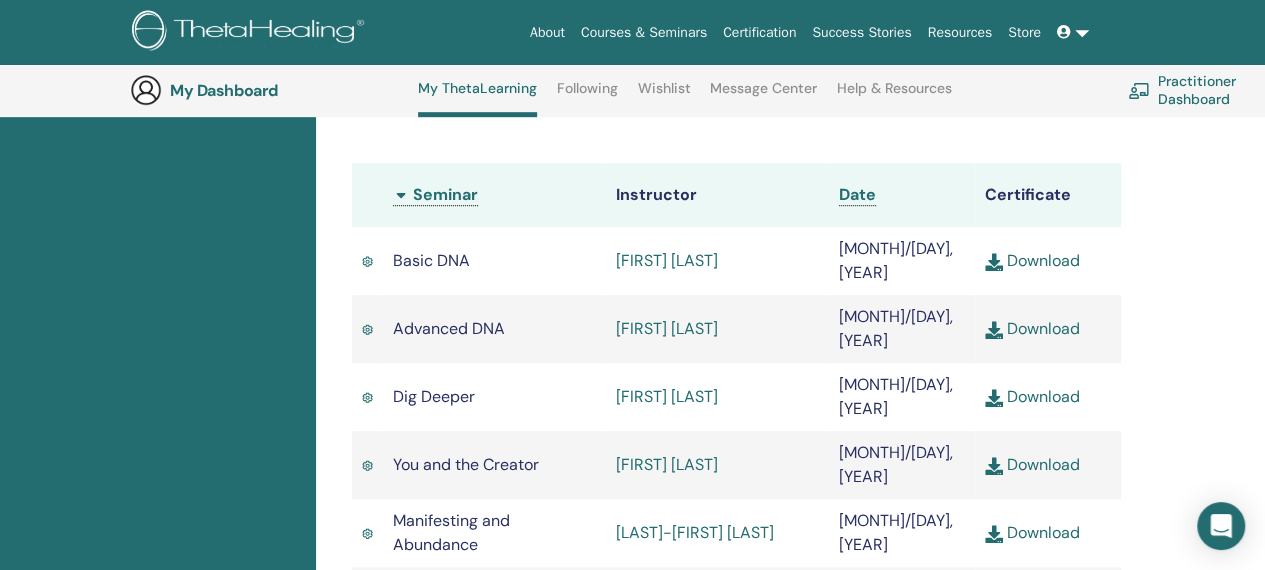 drag, startPoint x: 865, startPoint y: 255, endPoint x: 927, endPoint y: 267, distance: 63.15061 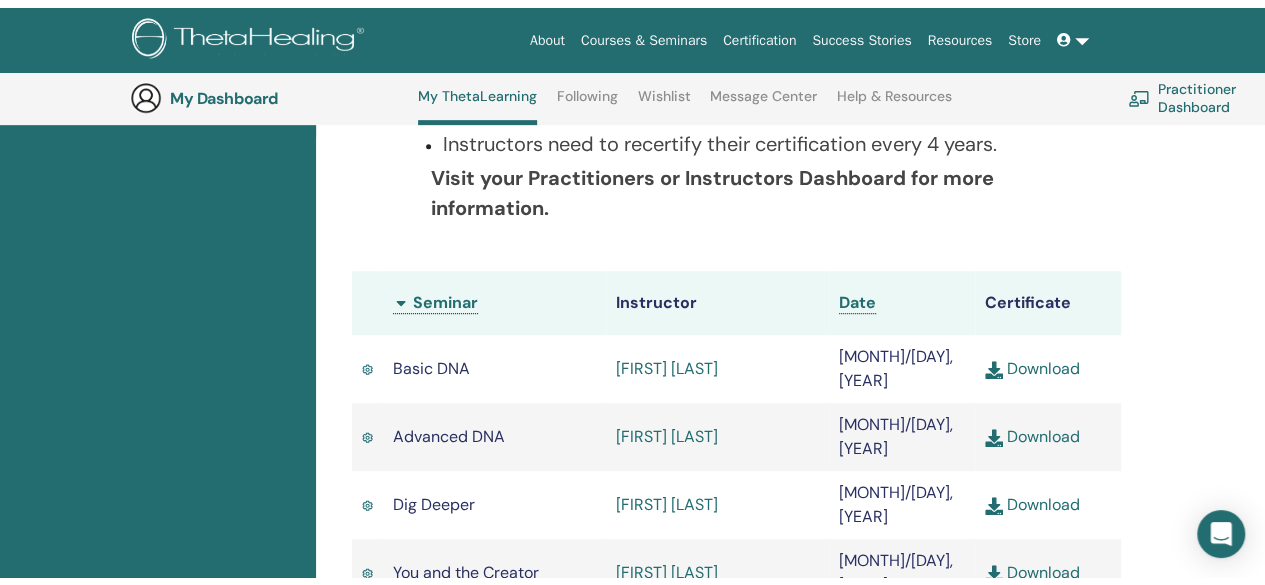scroll, scrollTop: 0, scrollLeft: 0, axis: both 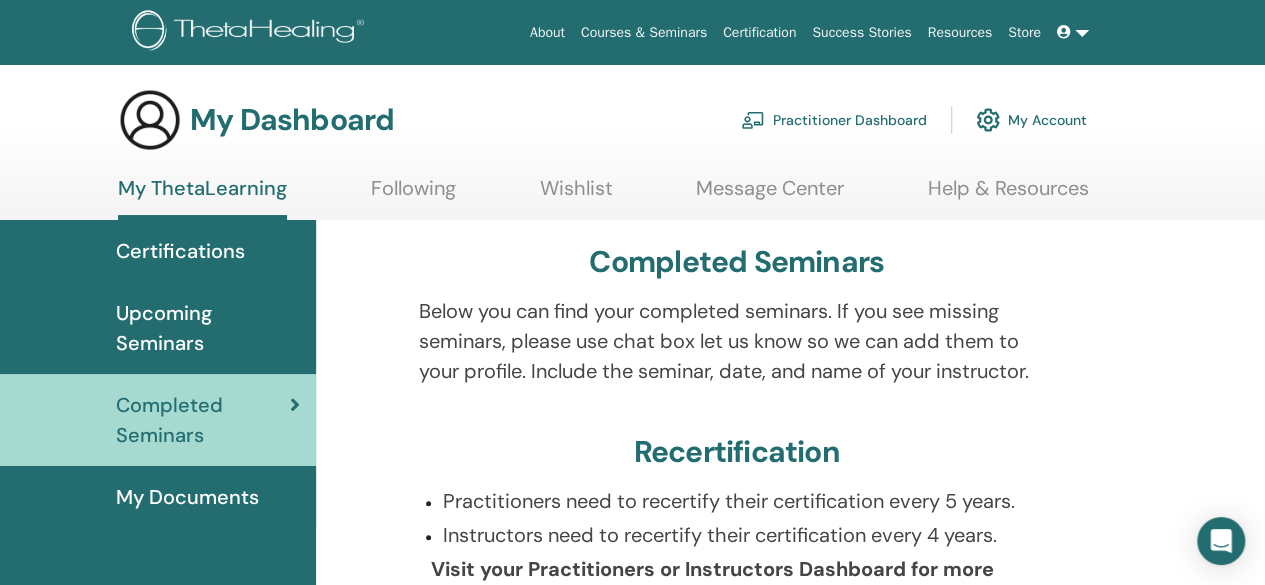 click at bounding box center [1073, 32] 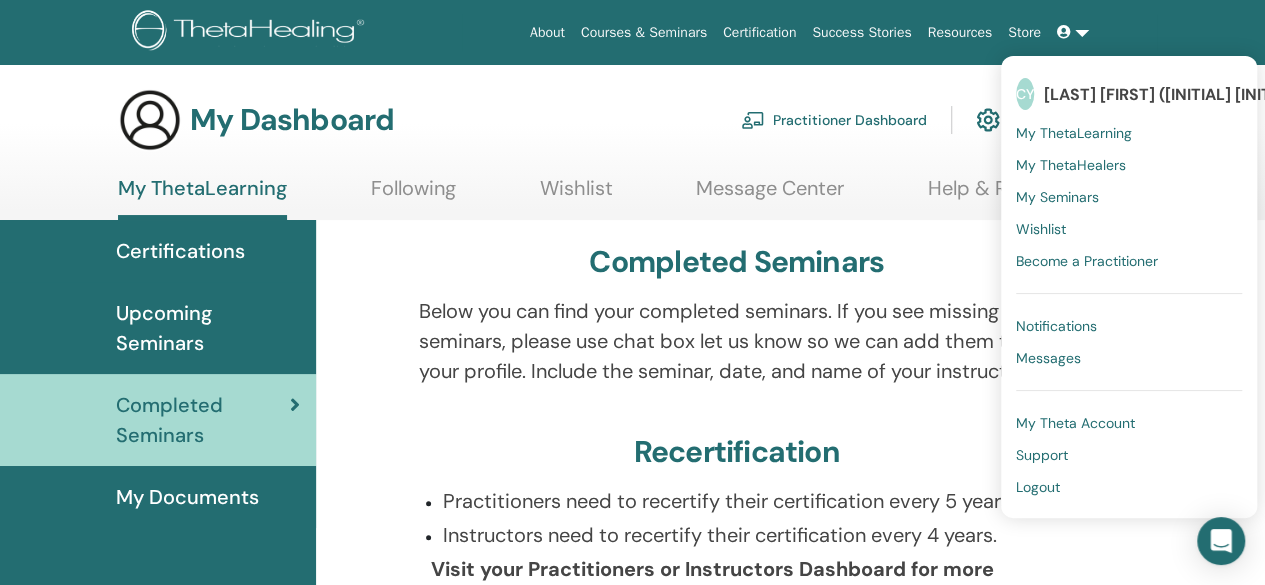 click on "Store" at bounding box center (1024, 32) 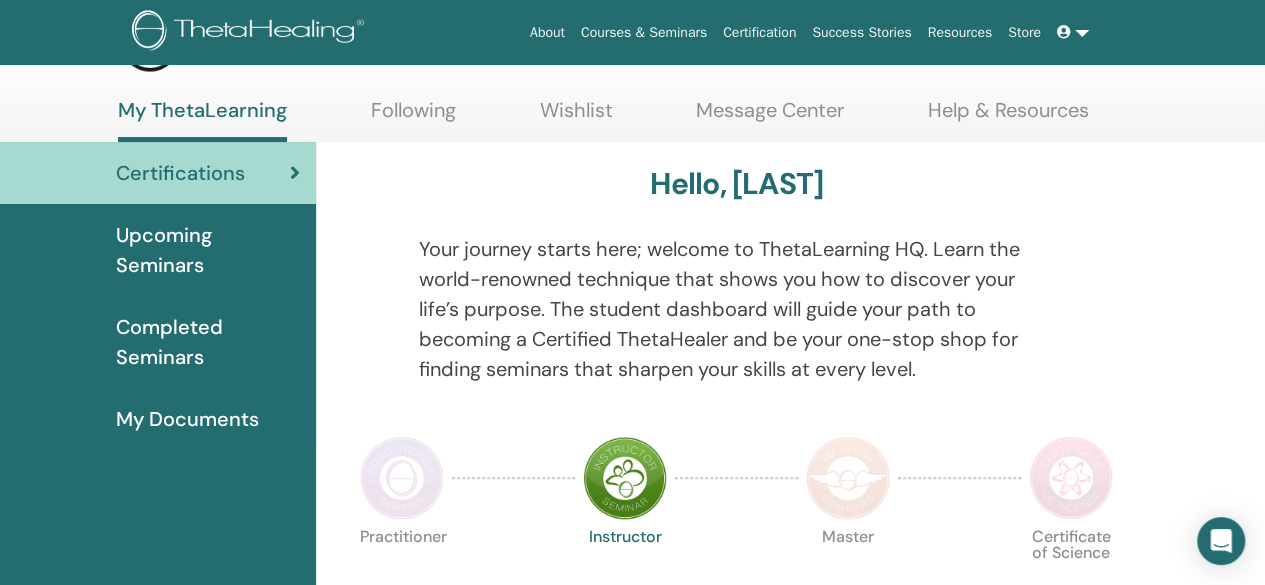 scroll, scrollTop: 0, scrollLeft: 0, axis: both 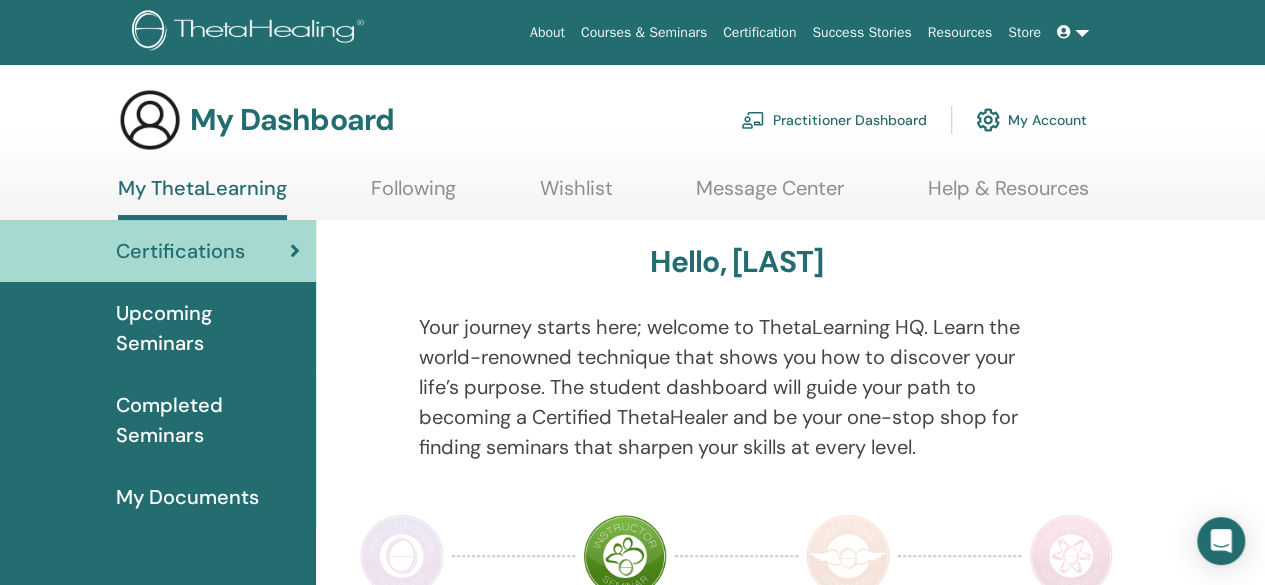 click on "Completed Seminars" at bounding box center [208, 420] 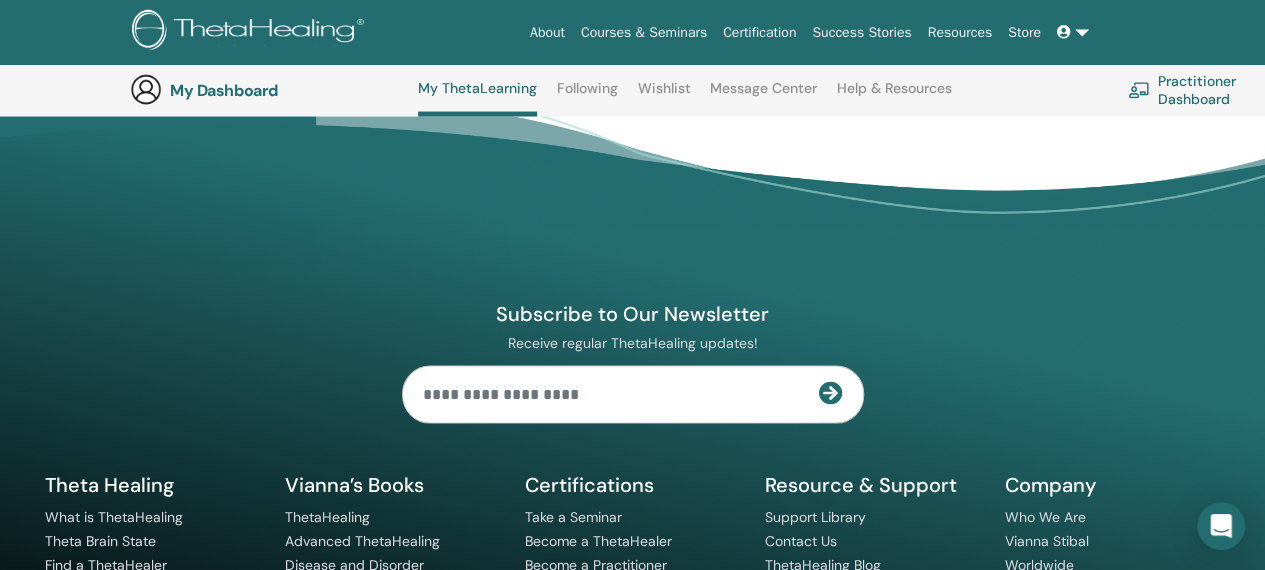 scroll, scrollTop: 1950, scrollLeft: 0, axis: vertical 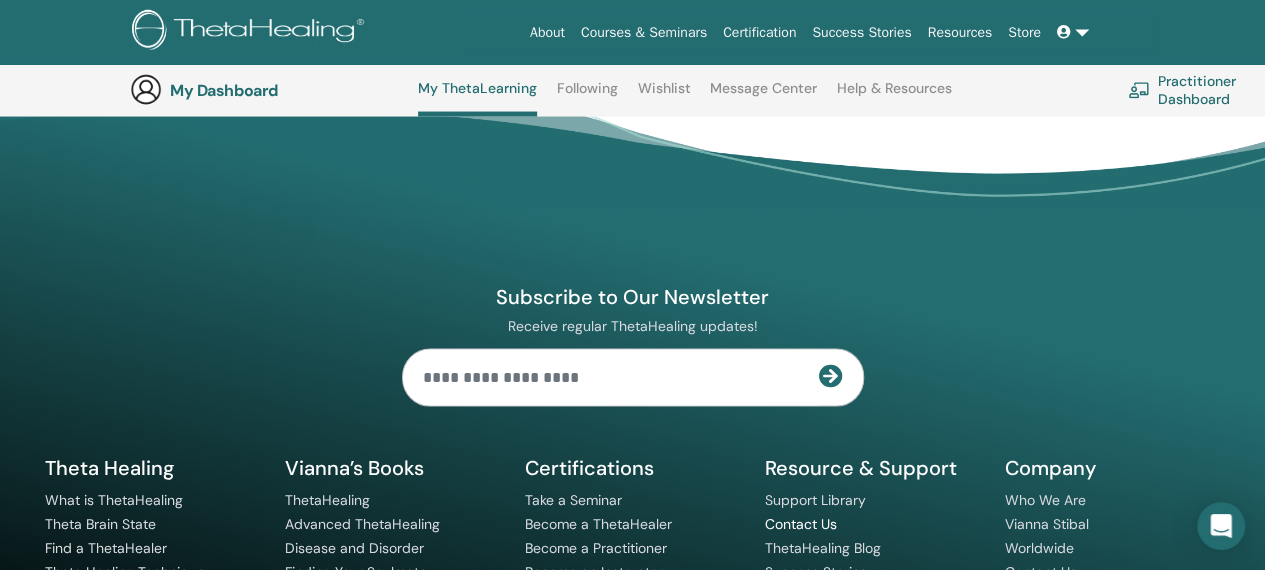 click on "Contact Us" at bounding box center [801, 524] 